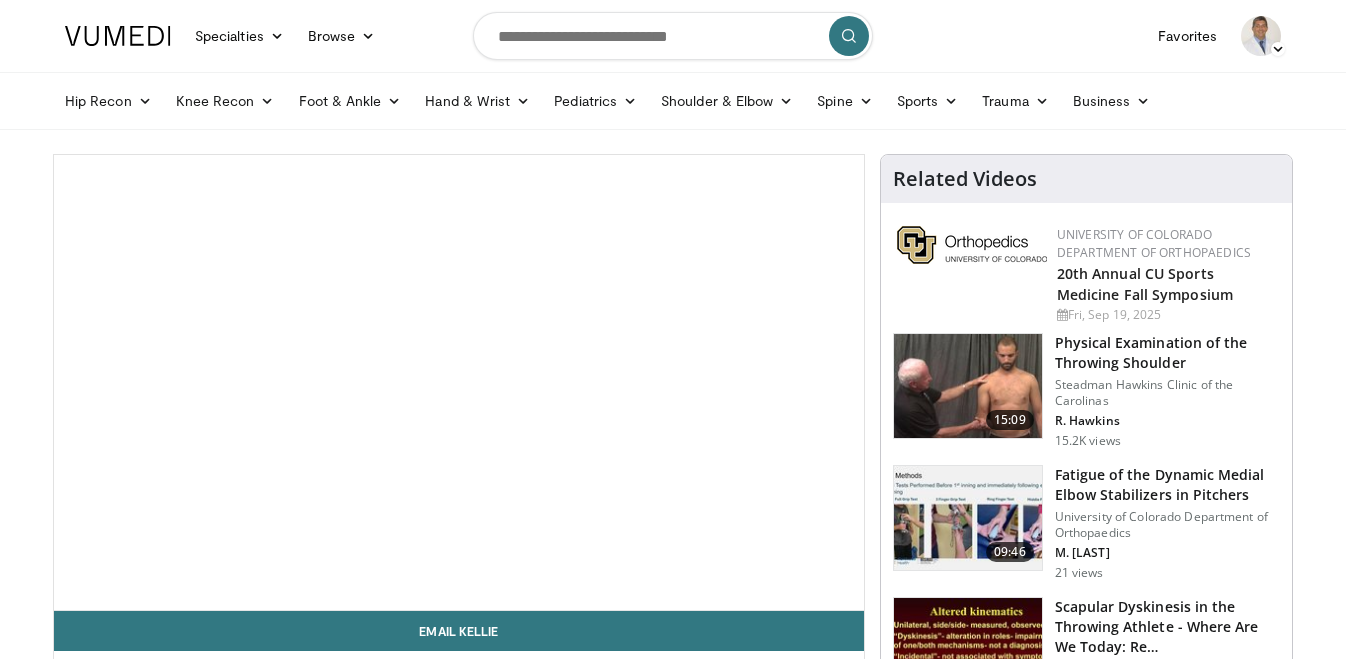 scroll, scrollTop: 0, scrollLeft: 0, axis: both 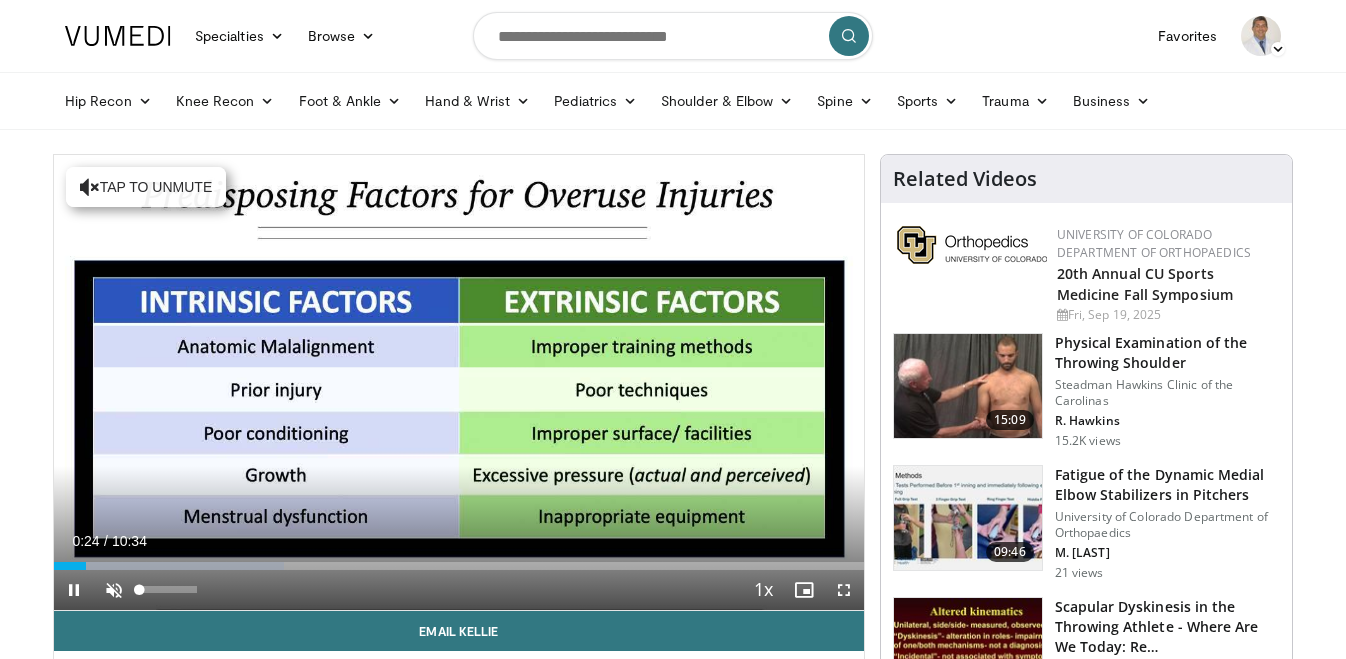 click at bounding box center [114, 590] 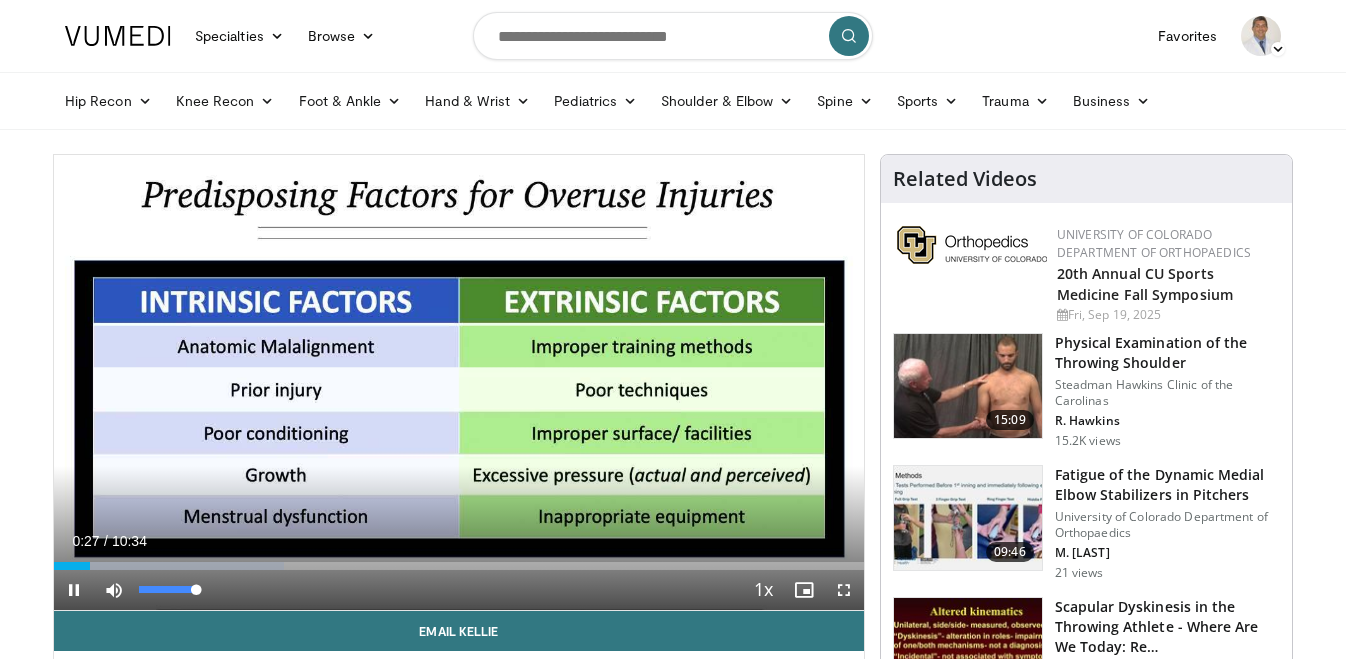 click at bounding box center [114, 590] 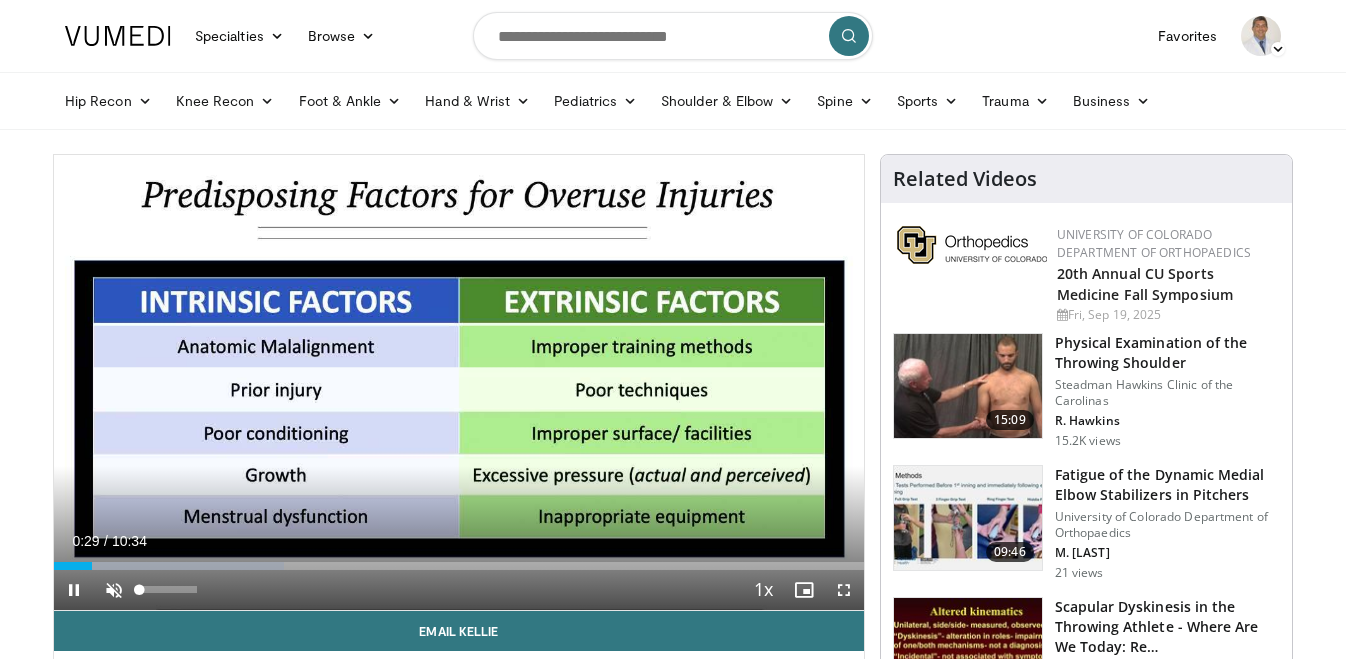 click at bounding box center (114, 590) 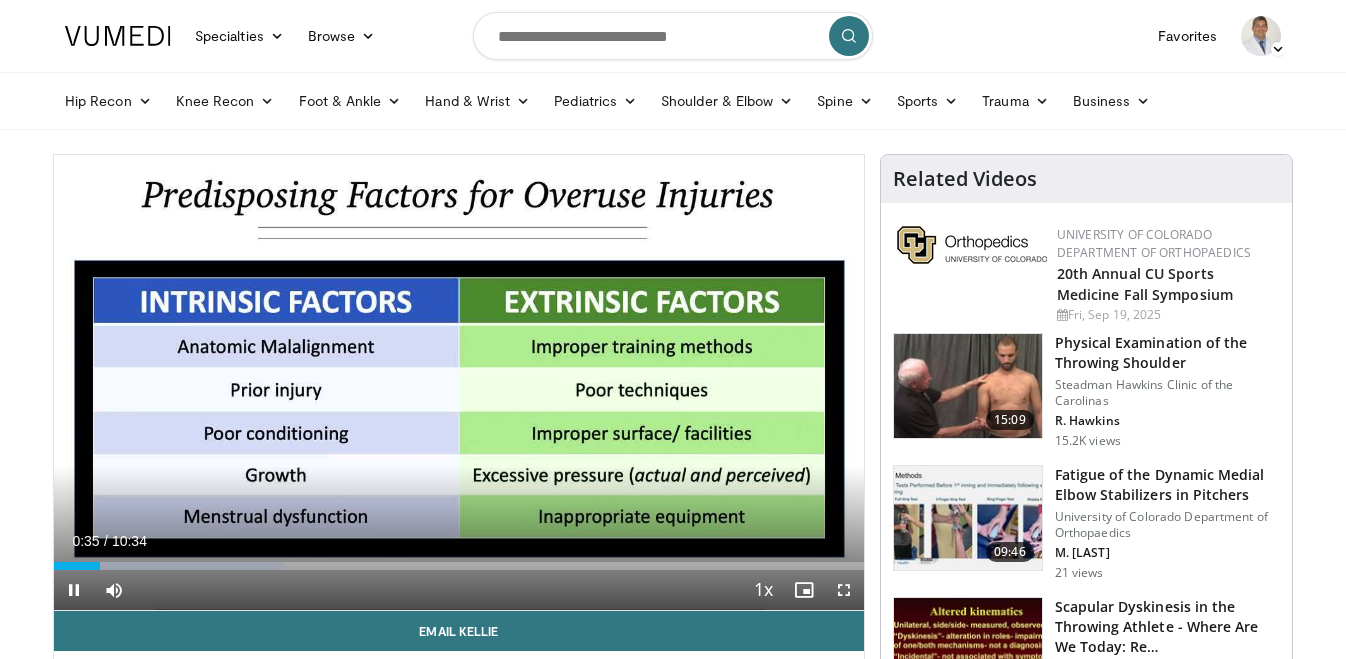 click on "**********" at bounding box center (459, 383) 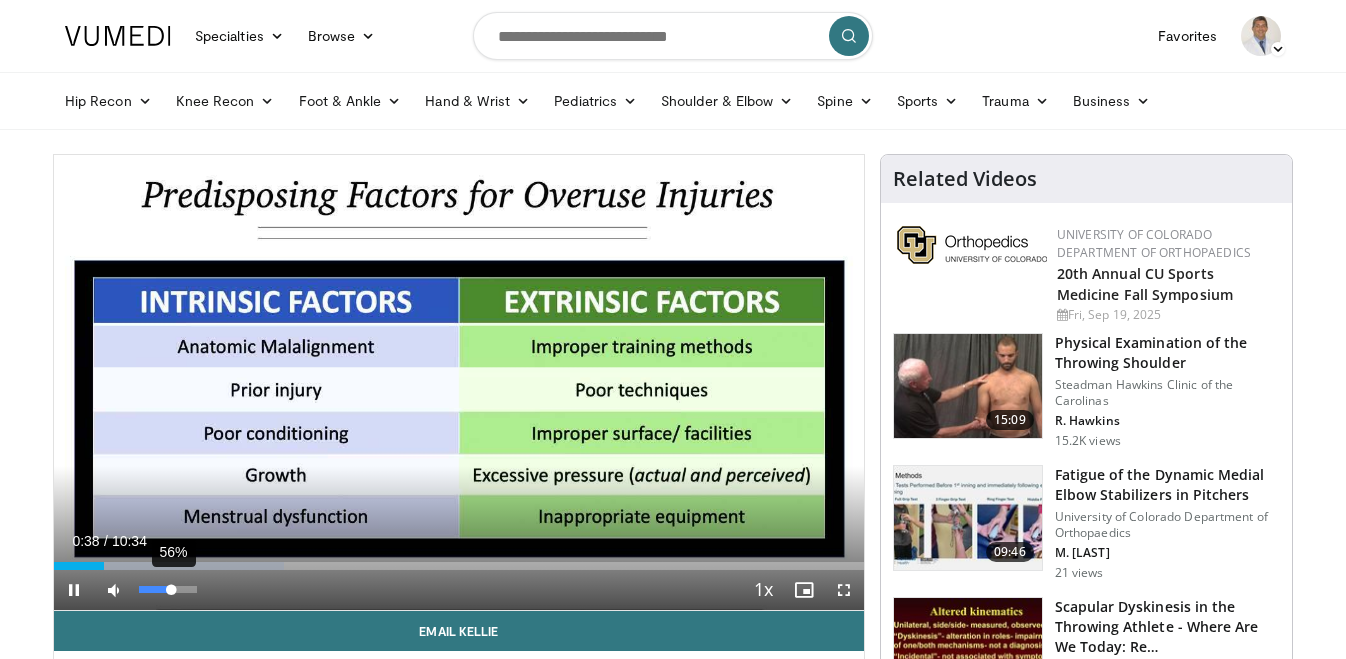 click on "56%" at bounding box center [167, 589] 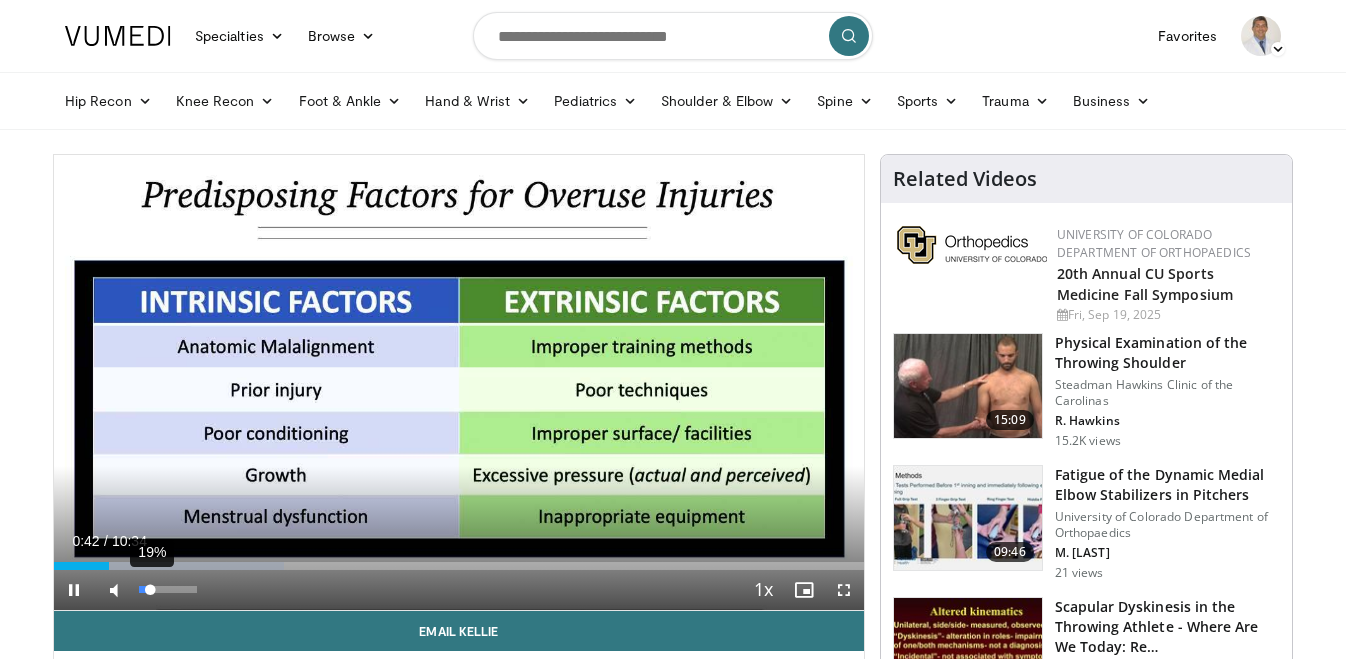 drag, startPoint x: 164, startPoint y: 590, endPoint x: 150, endPoint y: 591, distance: 14.035668 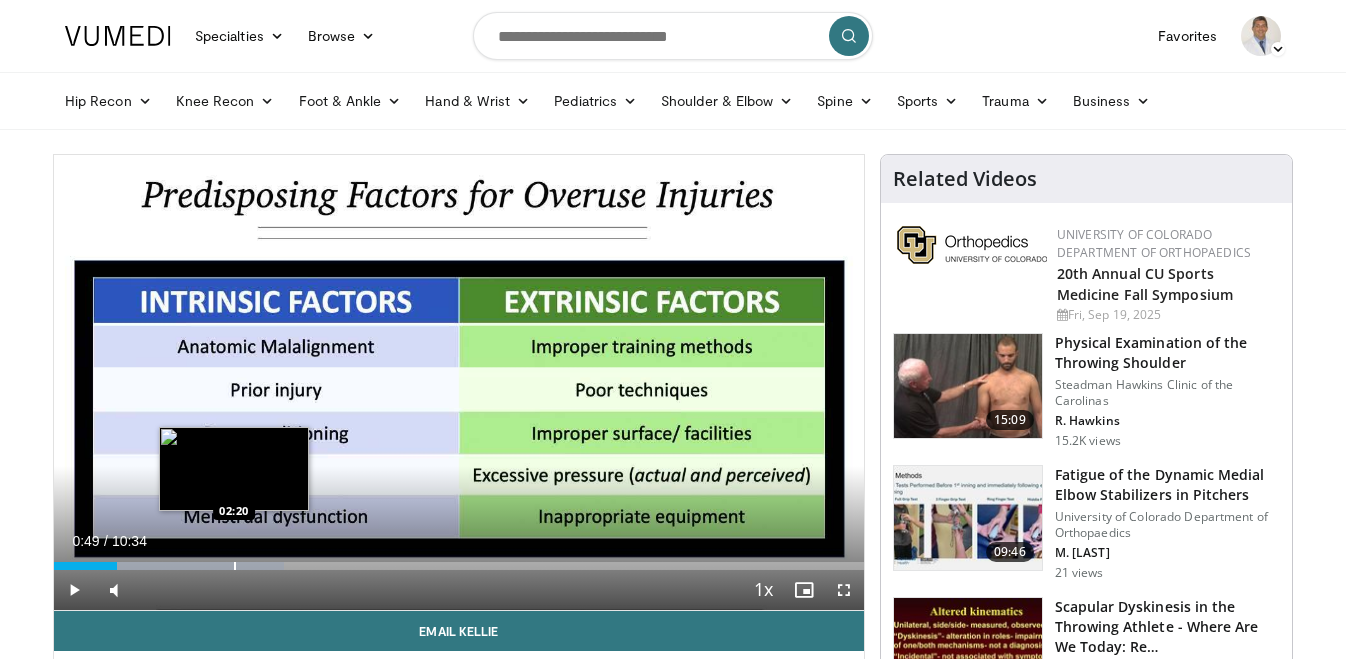 click at bounding box center (235, 566) 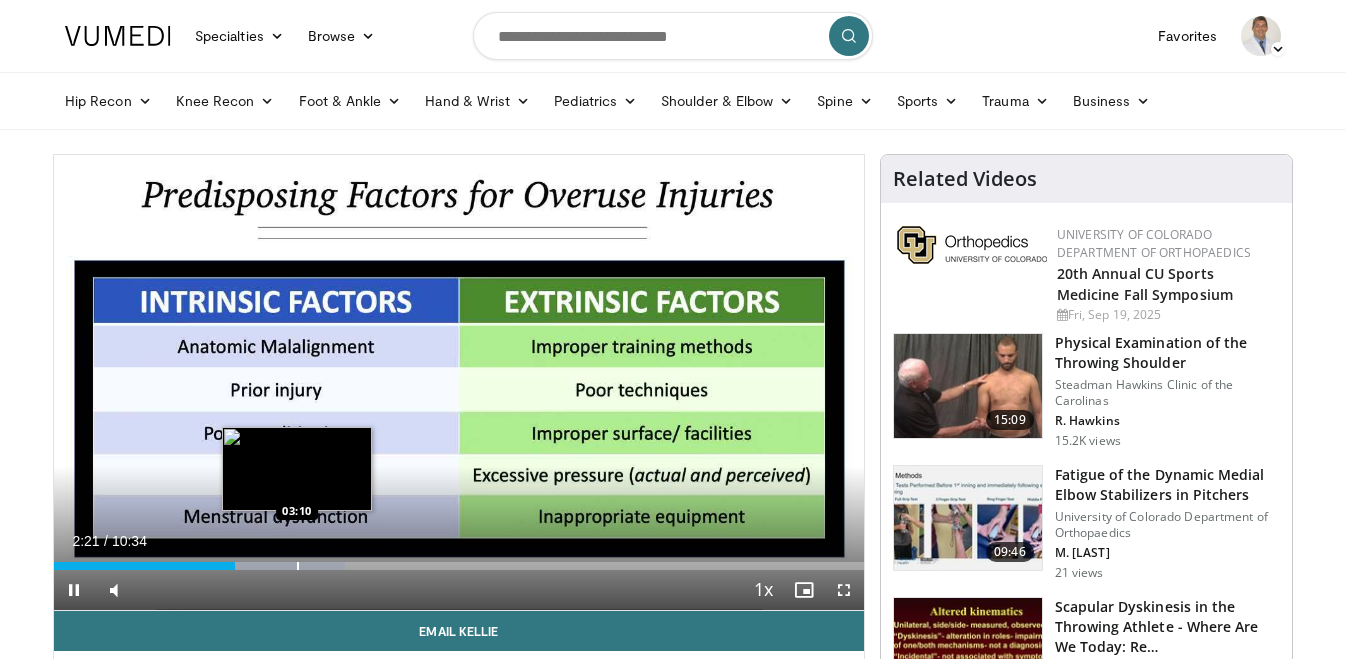 click at bounding box center (298, 566) 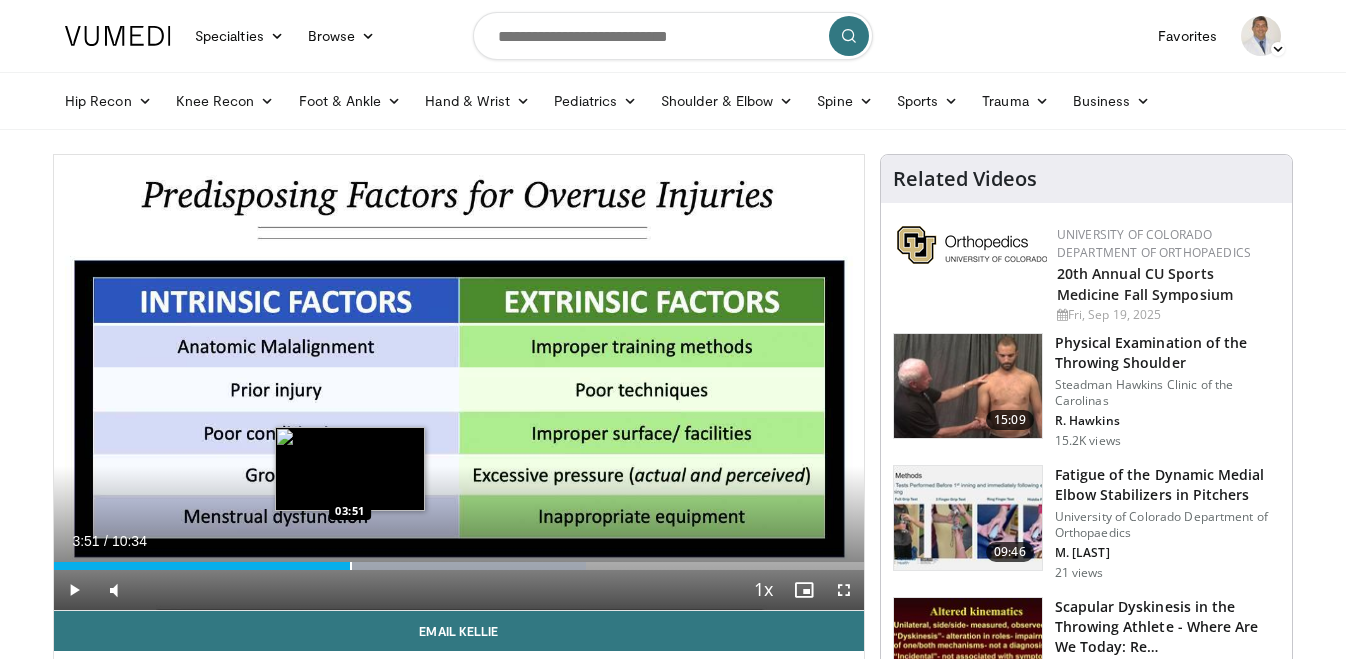 click at bounding box center [351, 566] 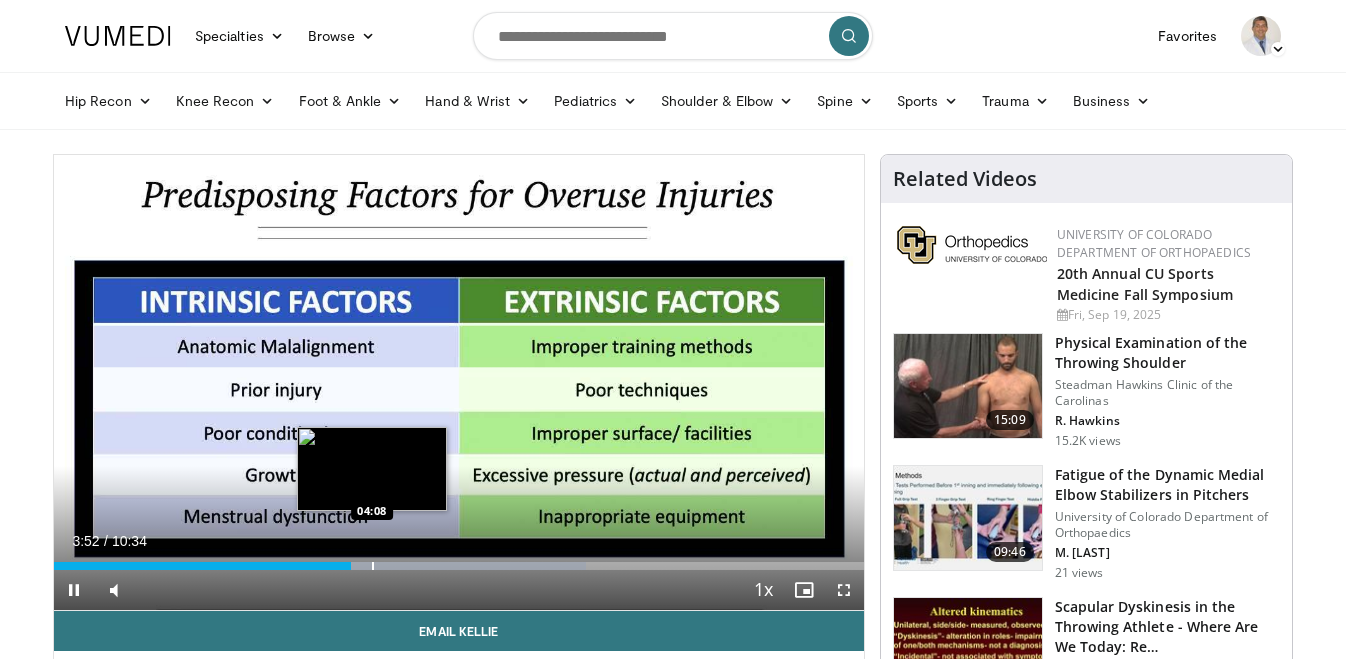 click at bounding box center (373, 566) 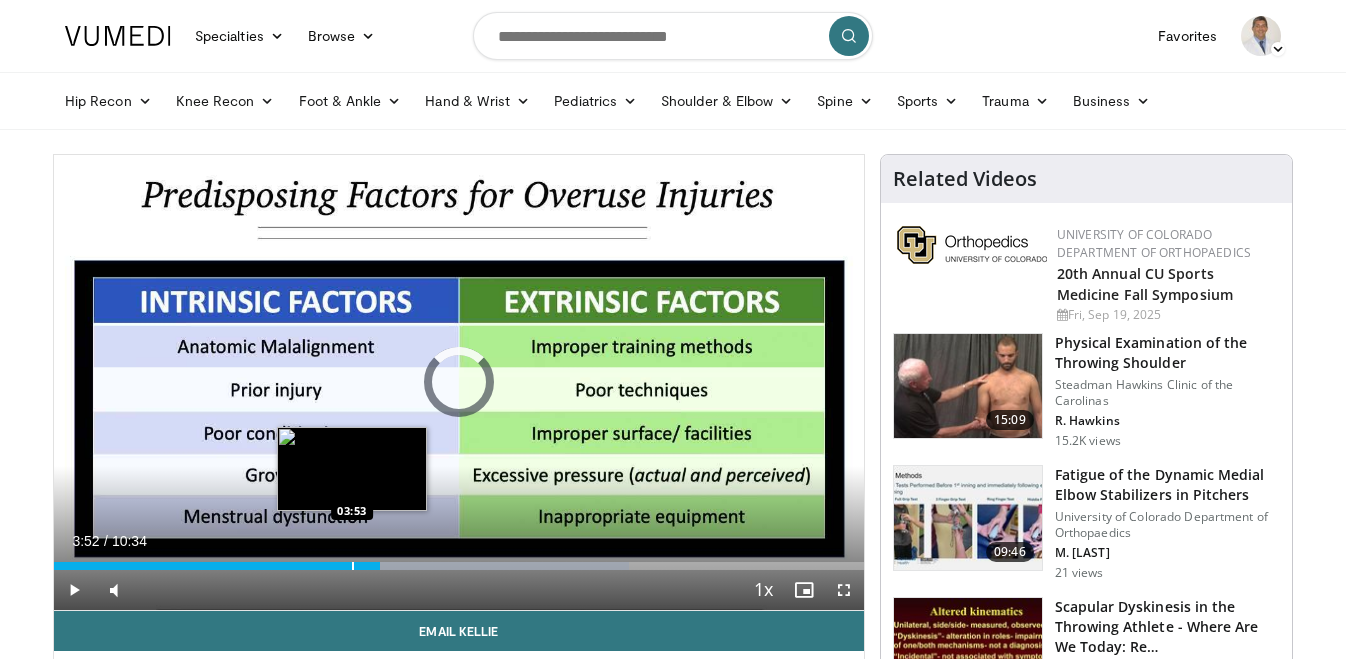 click on "Loaded :  70.96% 04:14 03:53" at bounding box center [459, 566] 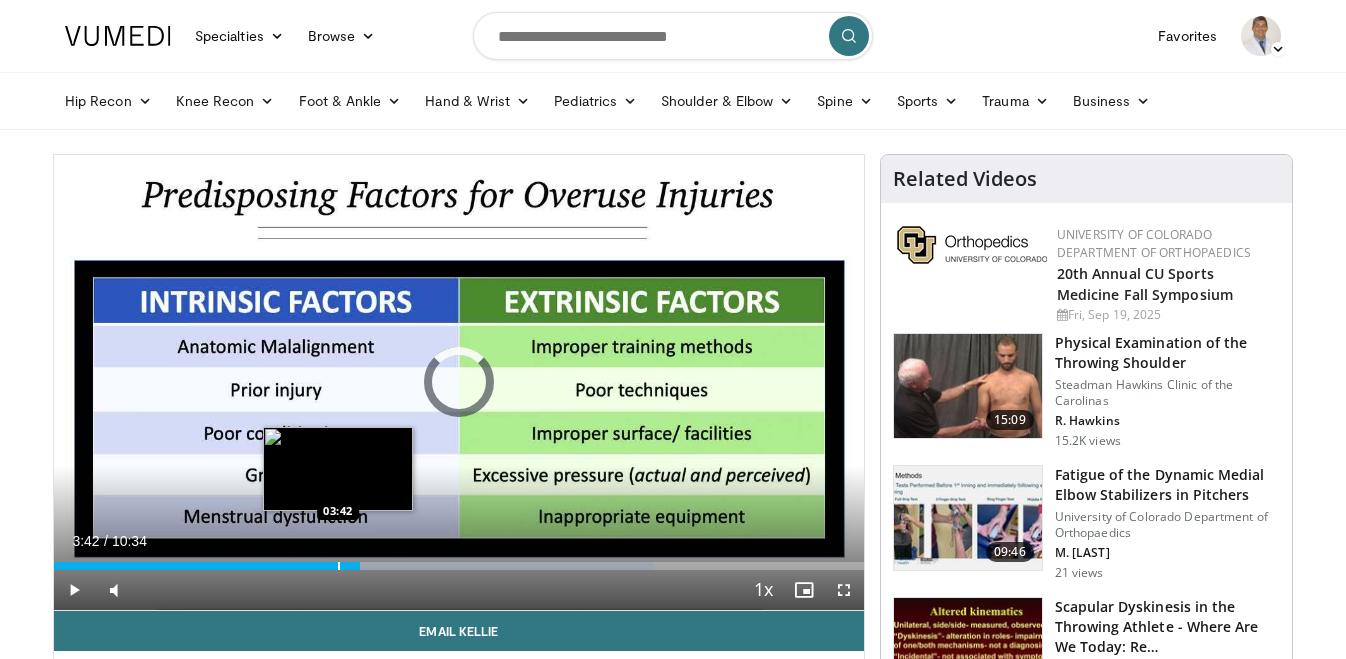 click at bounding box center (339, 566) 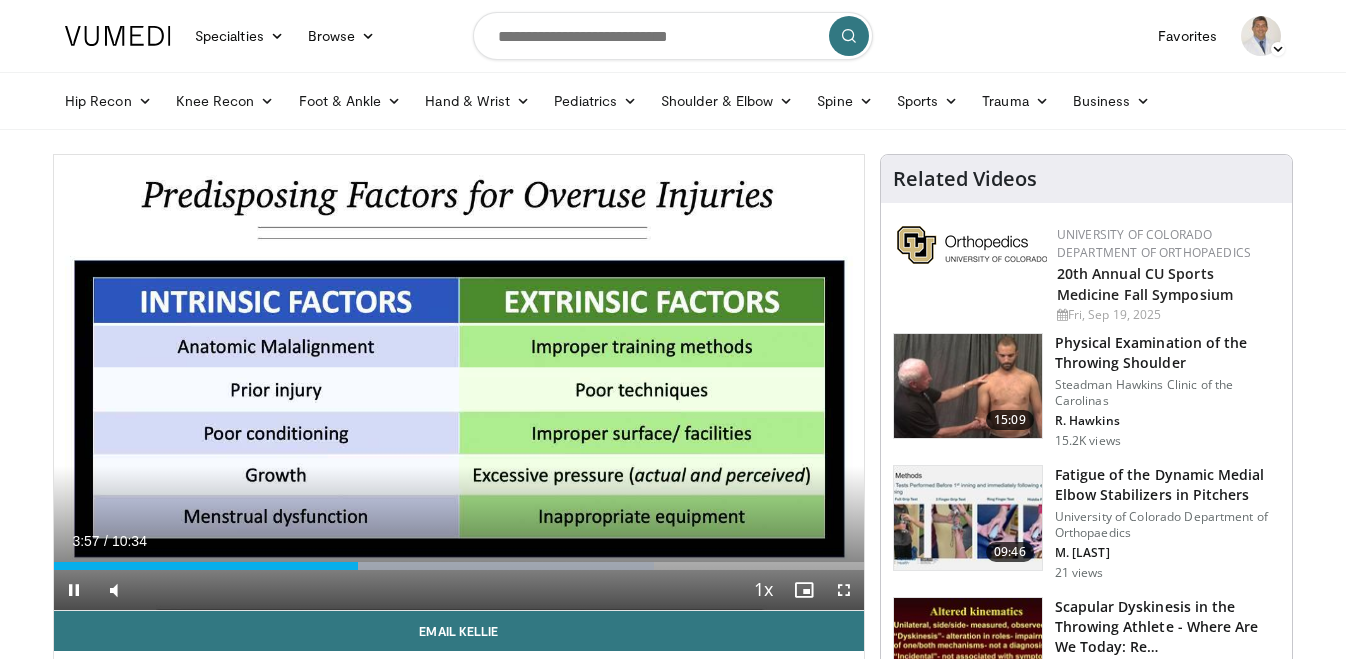click on "Current Time  3:57 / Duration  10:34 Pause Skip Backward Skip Forward Mute 100% Loaded :  74.11% 03:57 03:32 Stream Type  LIVE Seek to live, currently behind live LIVE   1x Playback Rate 0.5x 0.75x 1x , selected 1.25x 1.5x 1.75x 2x Chapters Chapters Descriptions descriptions off , selected Captions captions off , selected Audio Track en (Main) , selected Fullscreen Enable picture-in-picture mode" at bounding box center (459, 590) 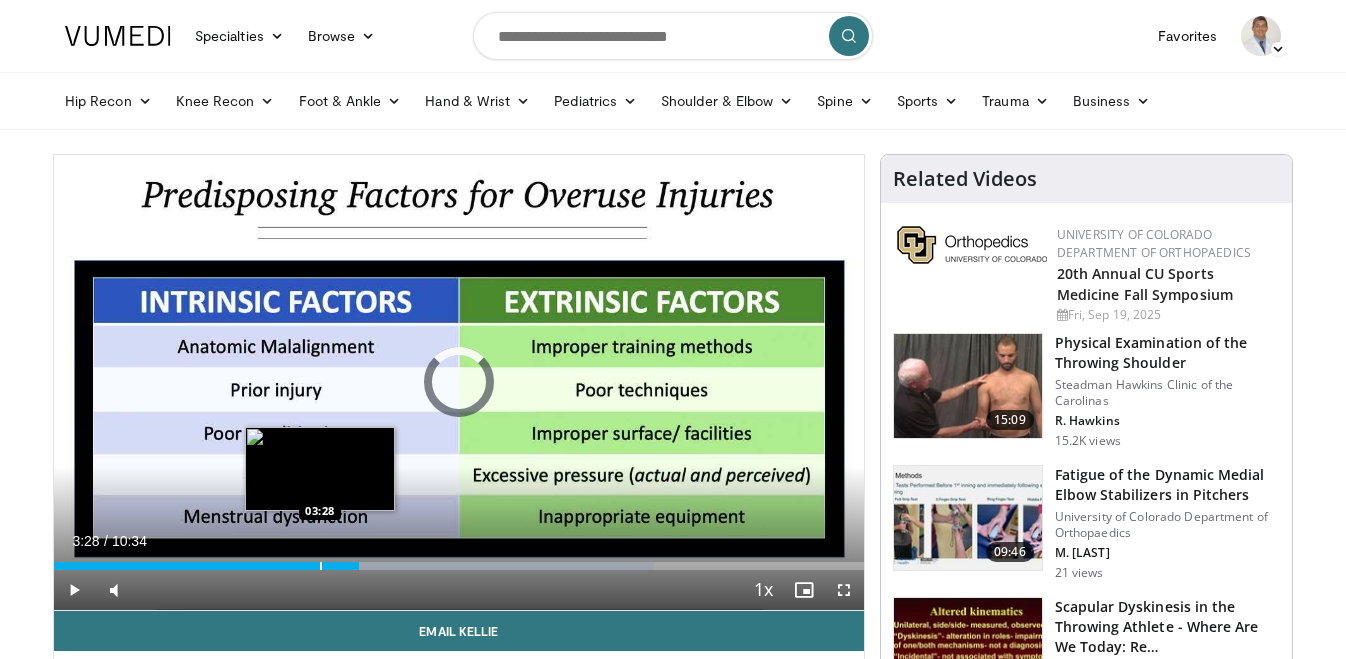 click at bounding box center [321, 566] 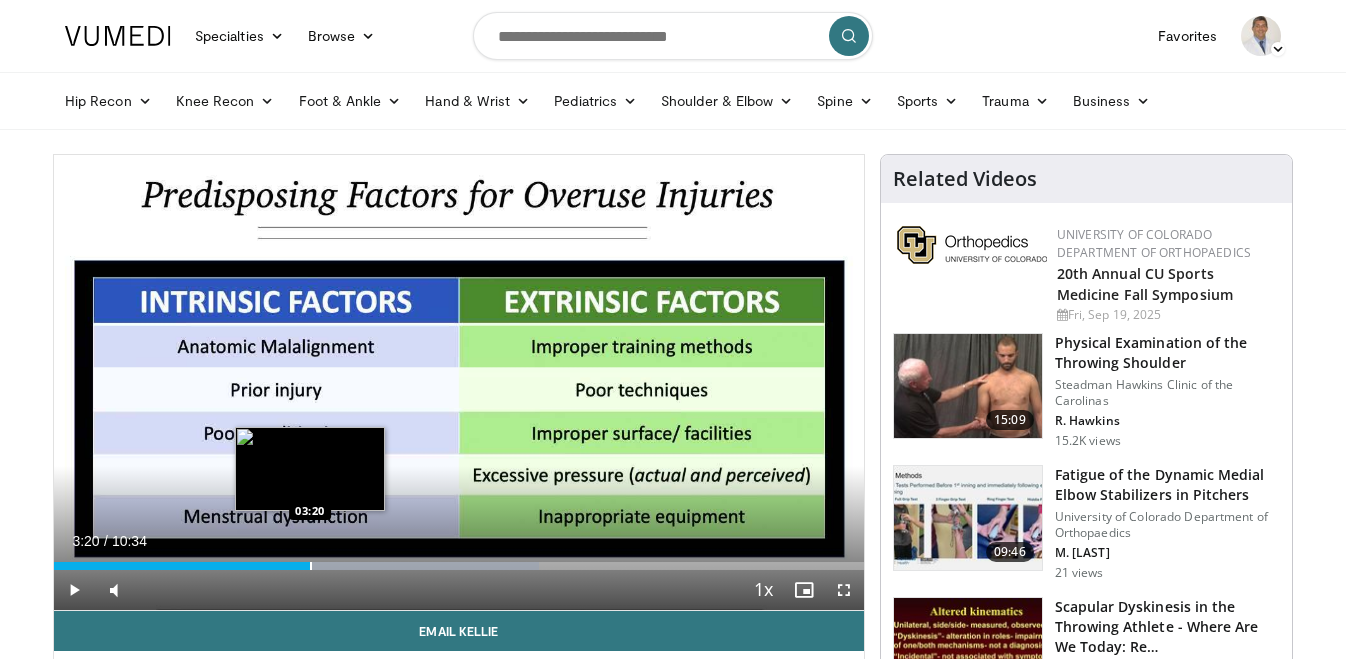 click at bounding box center [311, 566] 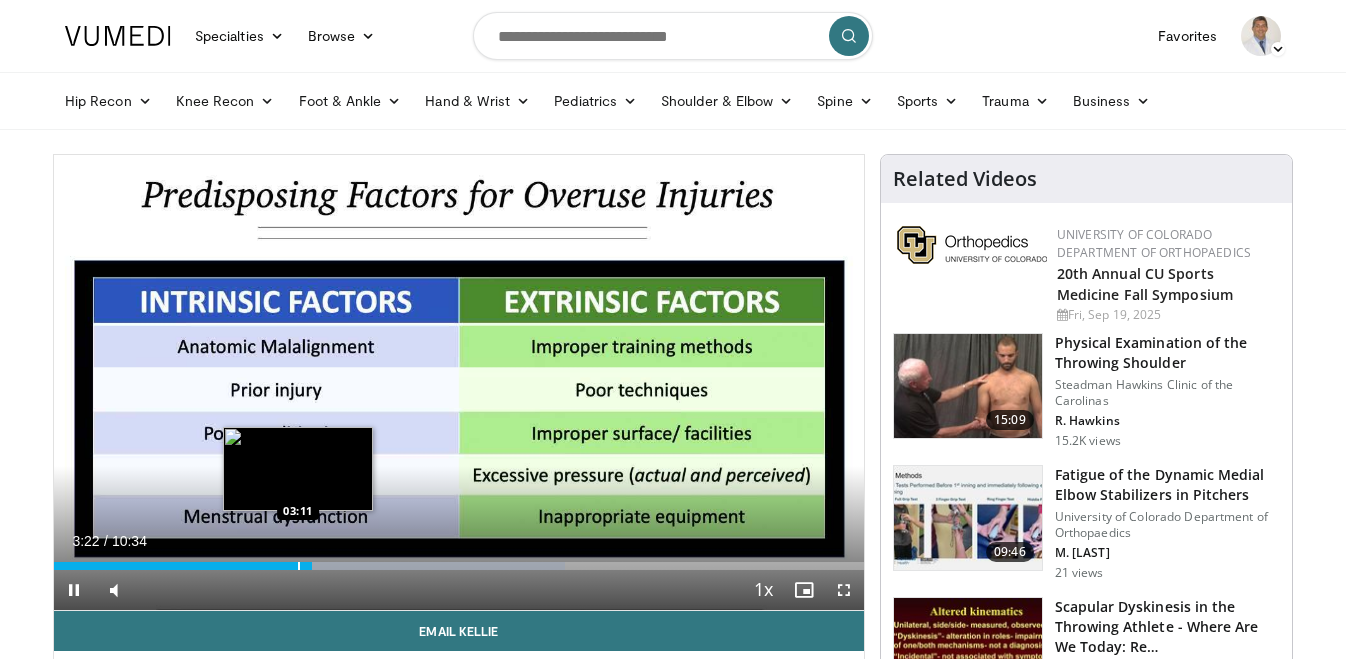click at bounding box center [299, 566] 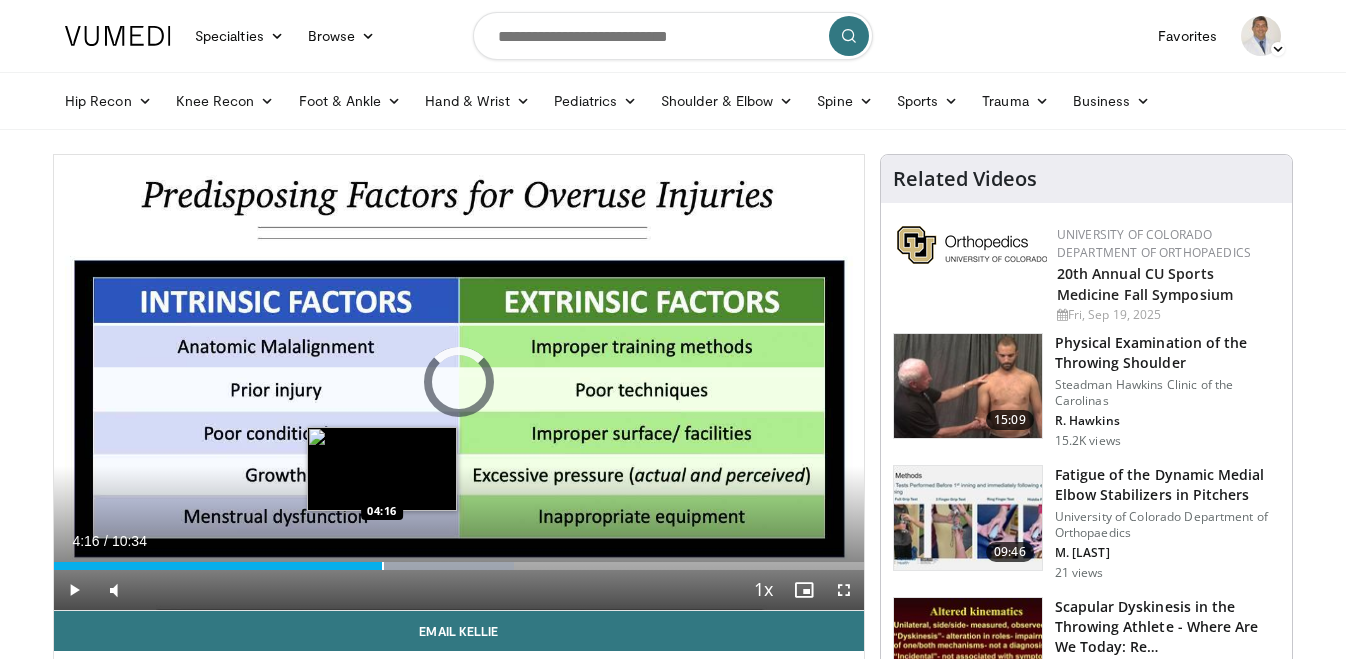 click at bounding box center (383, 566) 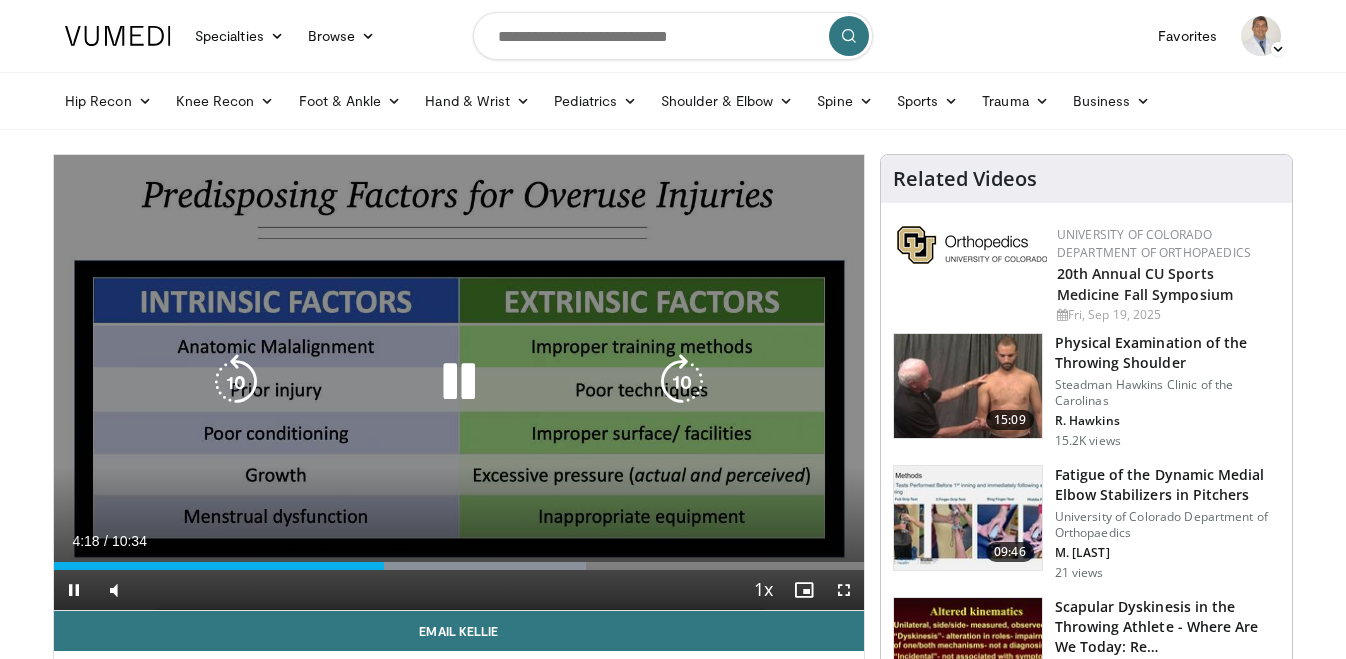 click on "**********" at bounding box center (459, 383) 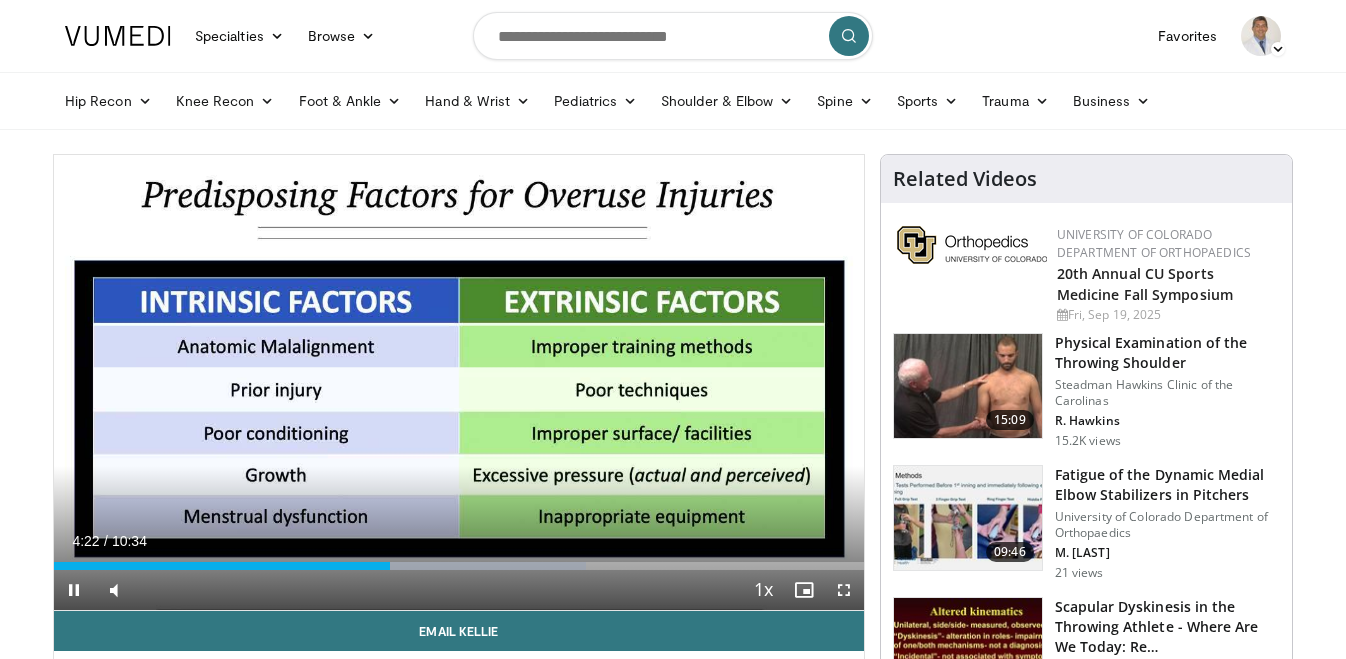 click at bounding box center [74, 590] 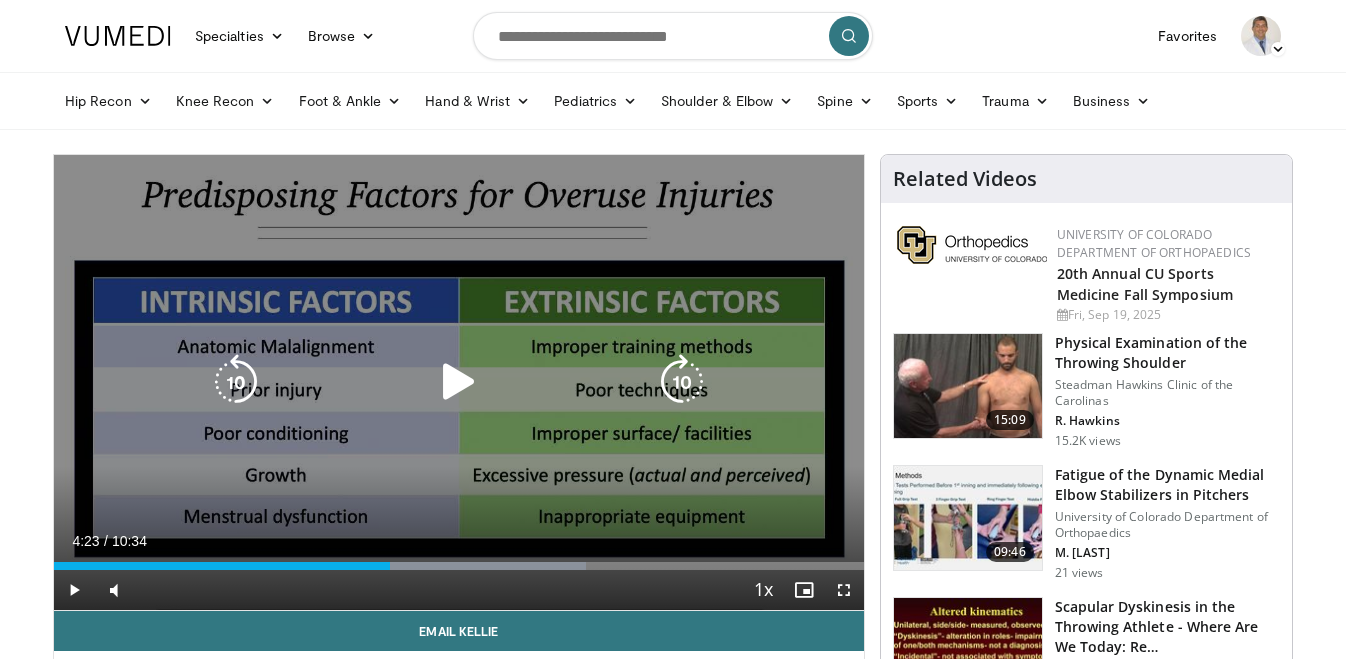 click on "10 seconds
Tap to unmute" at bounding box center (459, 382) 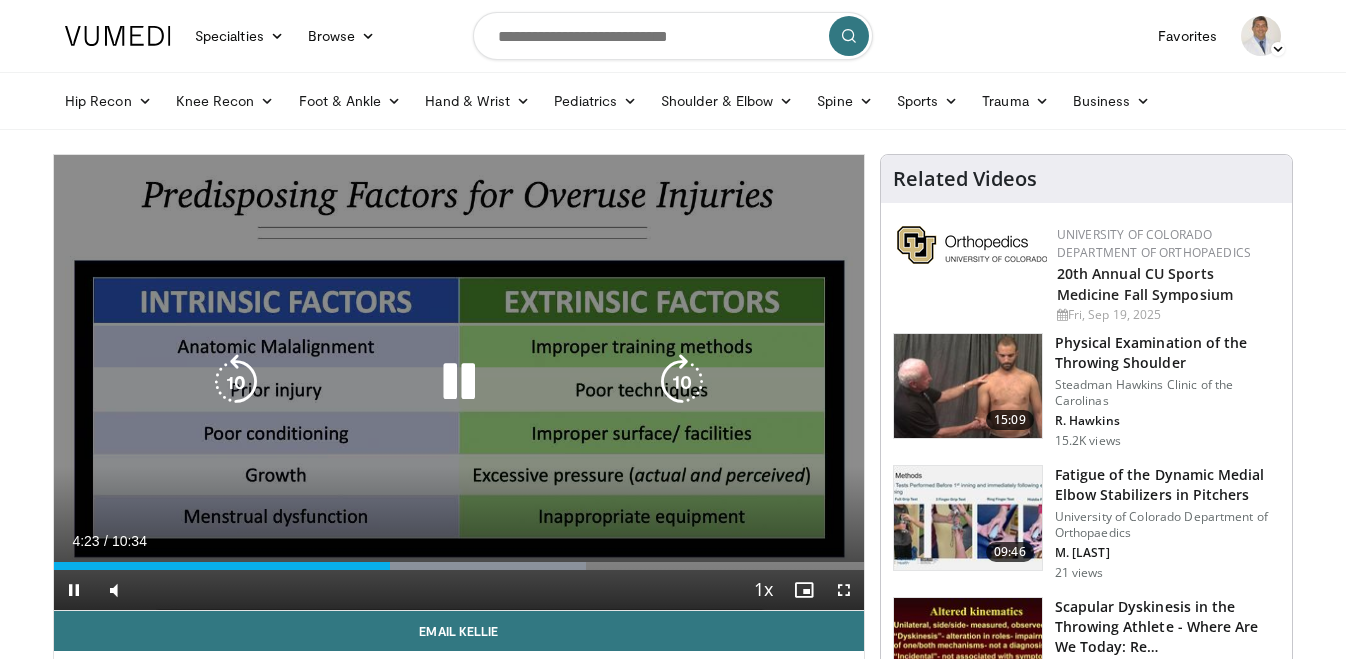 click on "10 seconds
Tap to unmute" at bounding box center [459, 382] 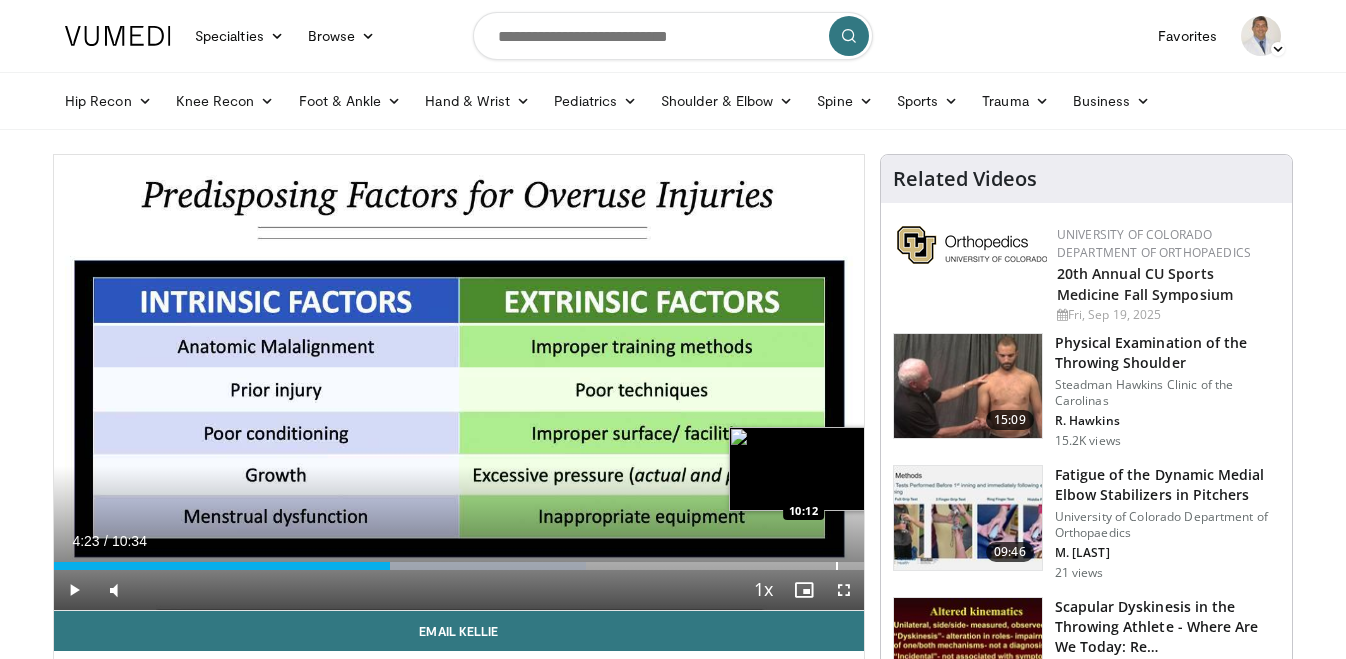 drag, startPoint x: 837, startPoint y: 595, endPoint x: 838, endPoint y: 557, distance: 38.013157 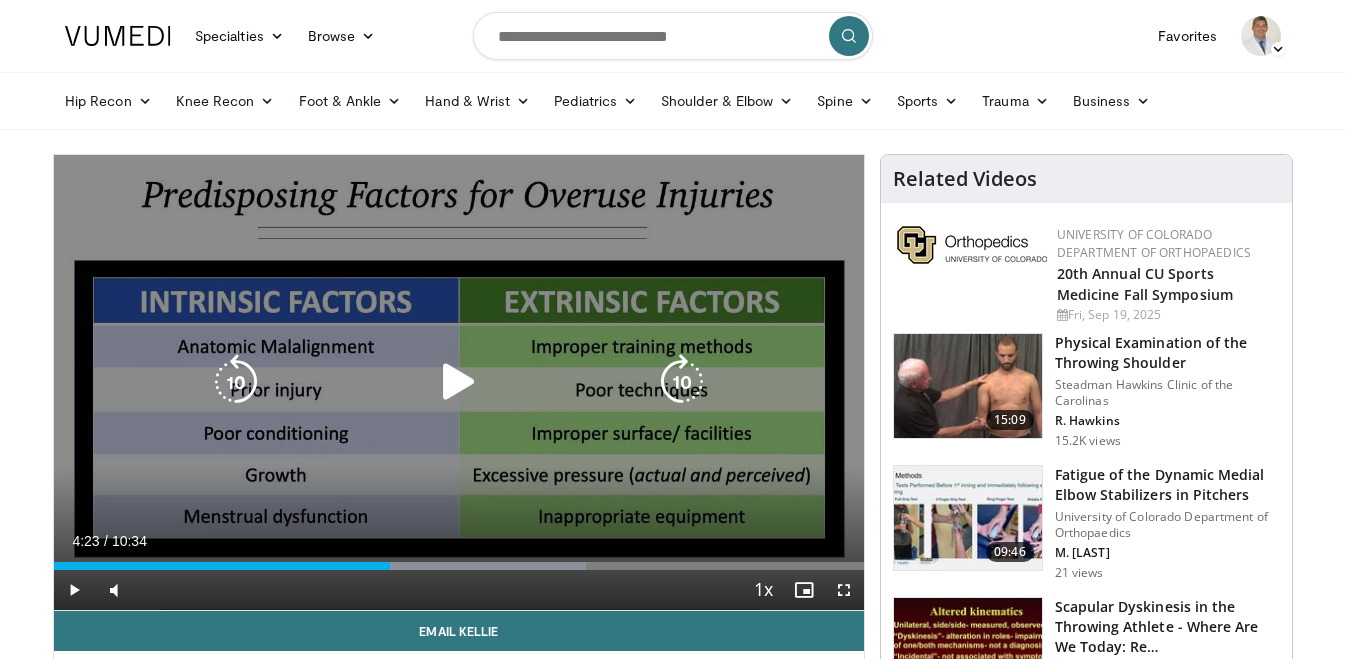 click on "10 seconds
Tap to unmute" at bounding box center [459, 382] 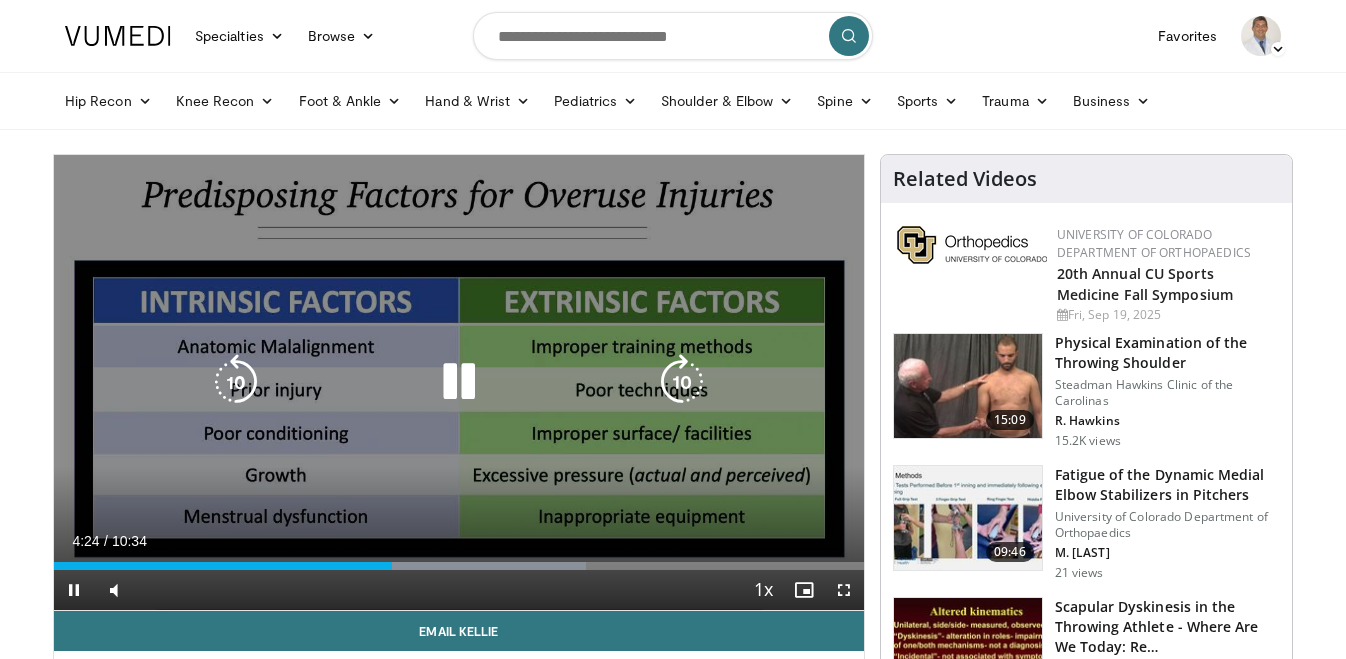 click on "10 seconds
Tap to unmute" at bounding box center [459, 382] 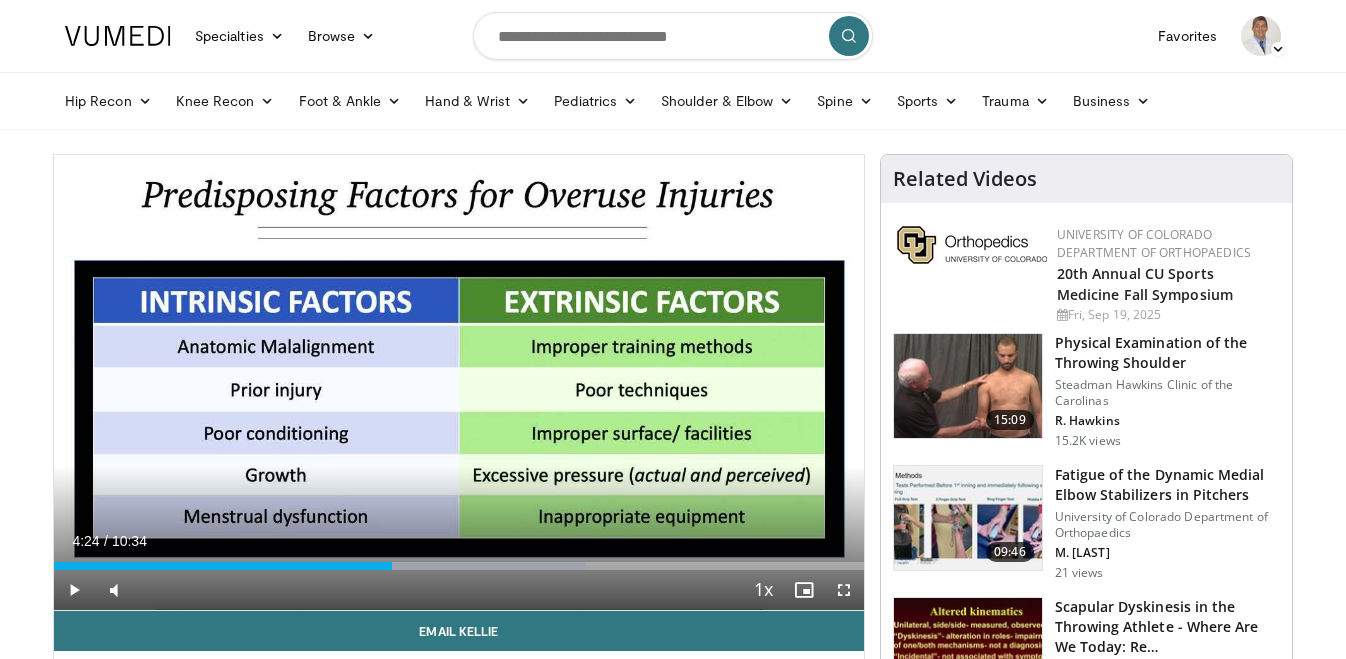 click at bounding box center (844, 590) 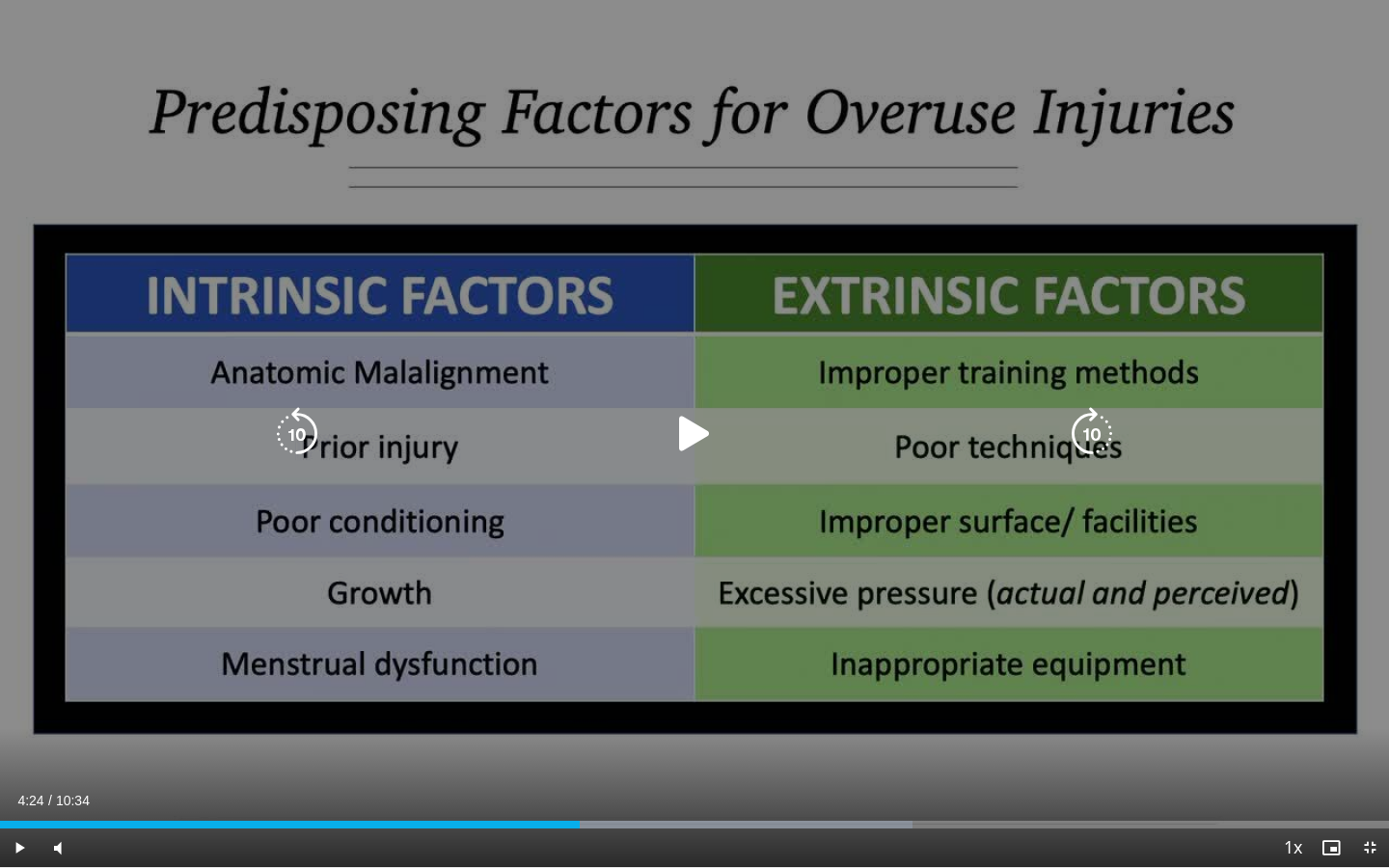 click on "10 seconds
Tap to unmute" at bounding box center (694, 433) 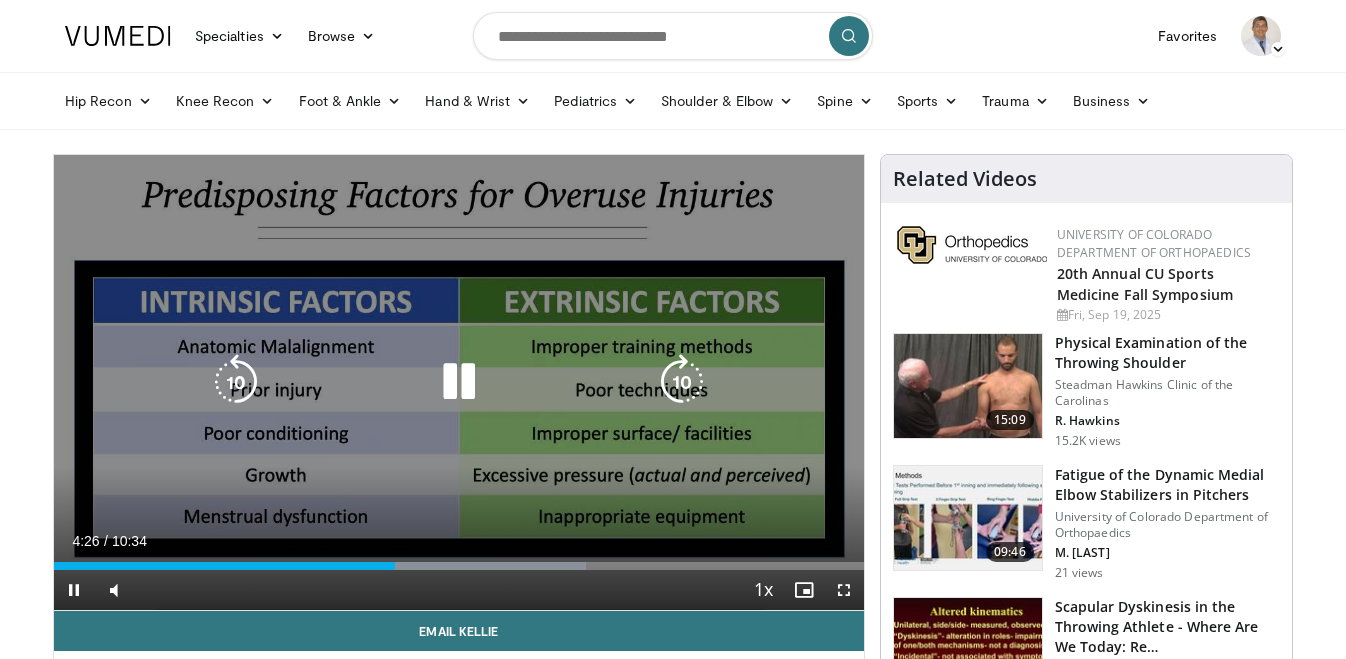 click at bounding box center (459, 382) 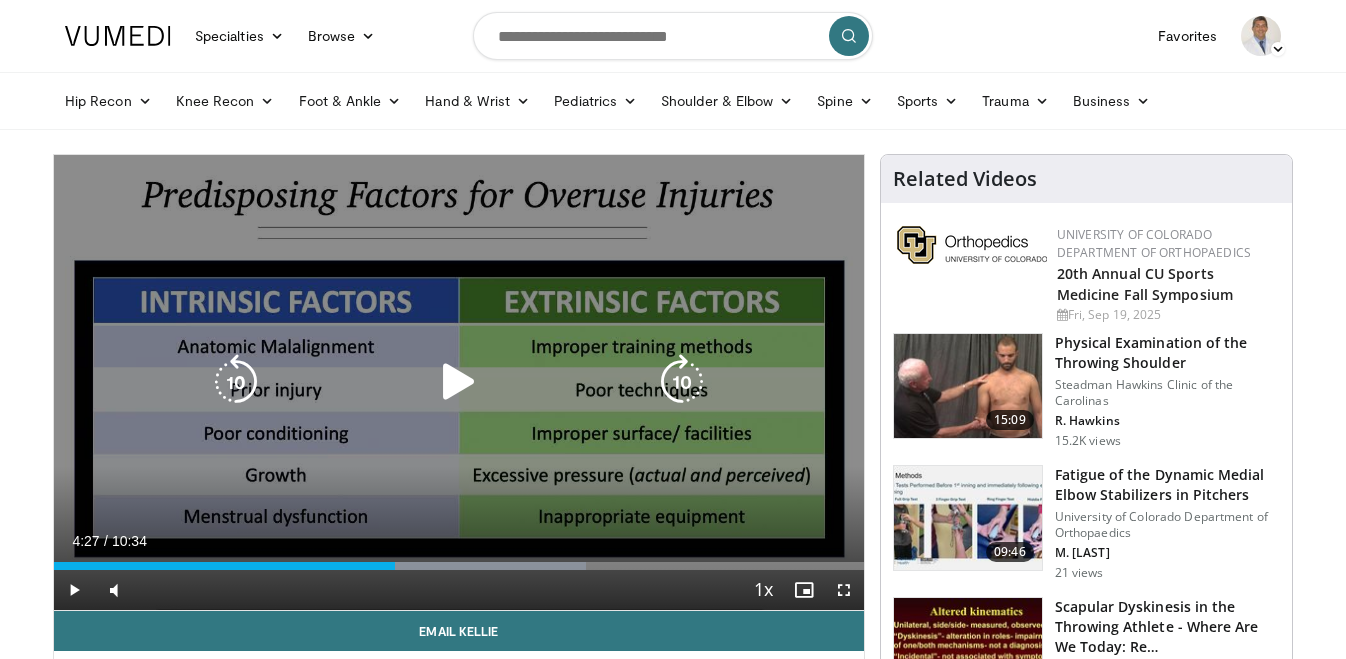 click at bounding box center [459, 382] 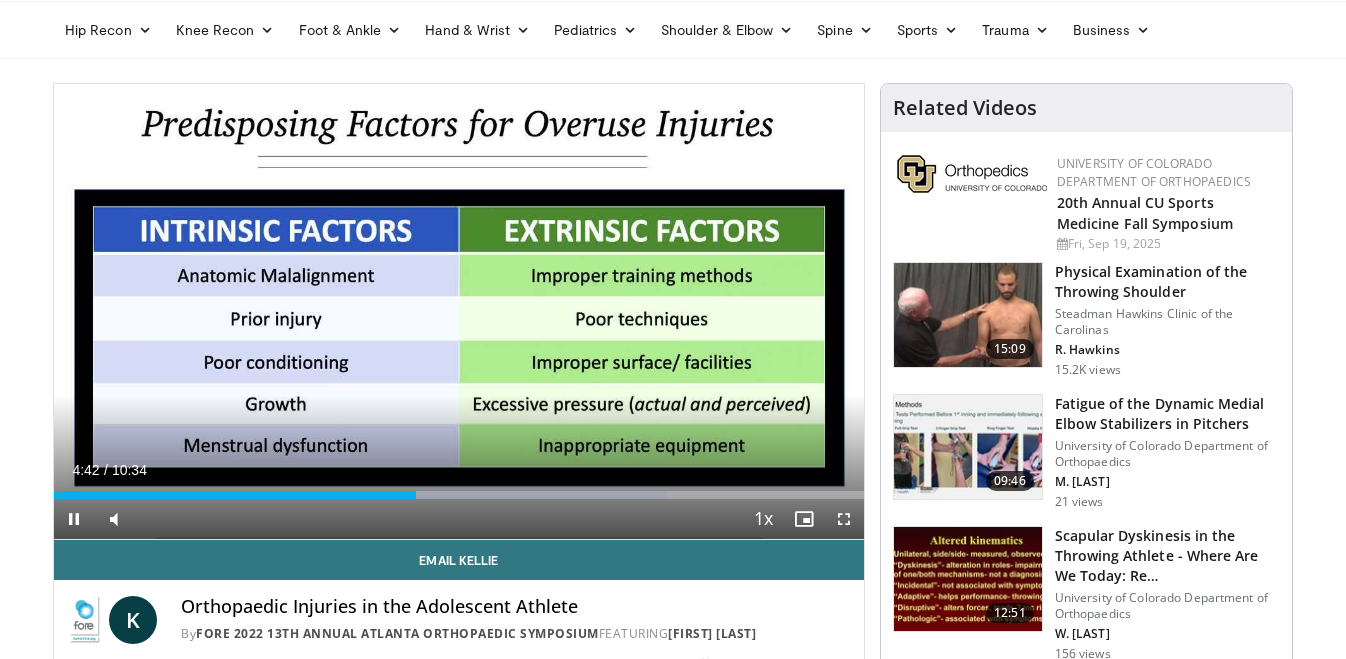 scroll, scrollTop: 74, scrollLeft: 0, axis: vertical 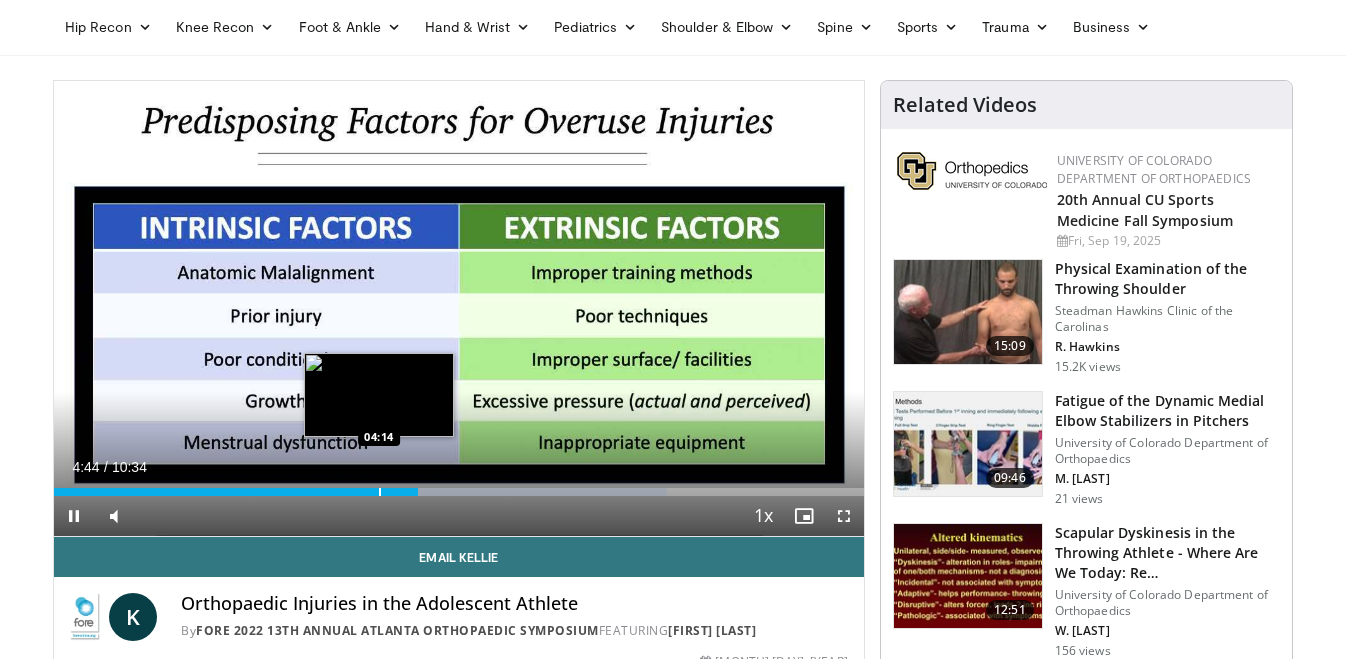 click at bounding box center [380, 492] 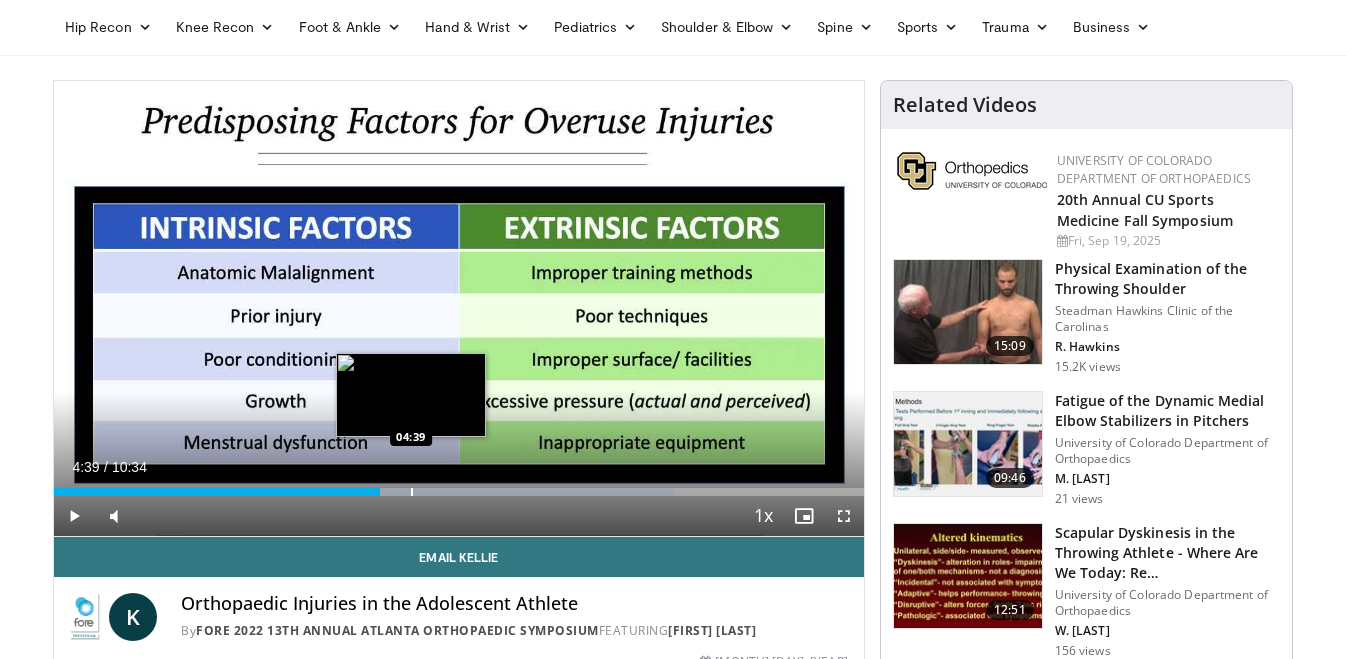 click at bounding box center (412, 492) 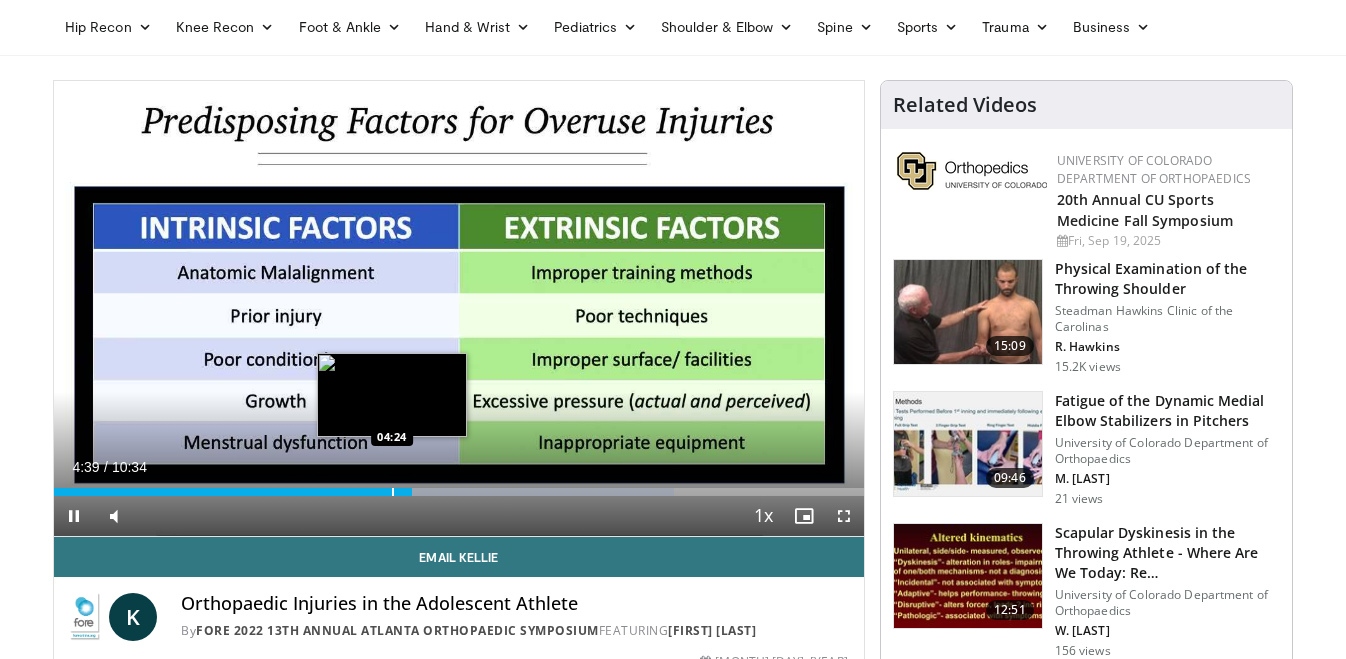 click at bounding box center [393, 492] 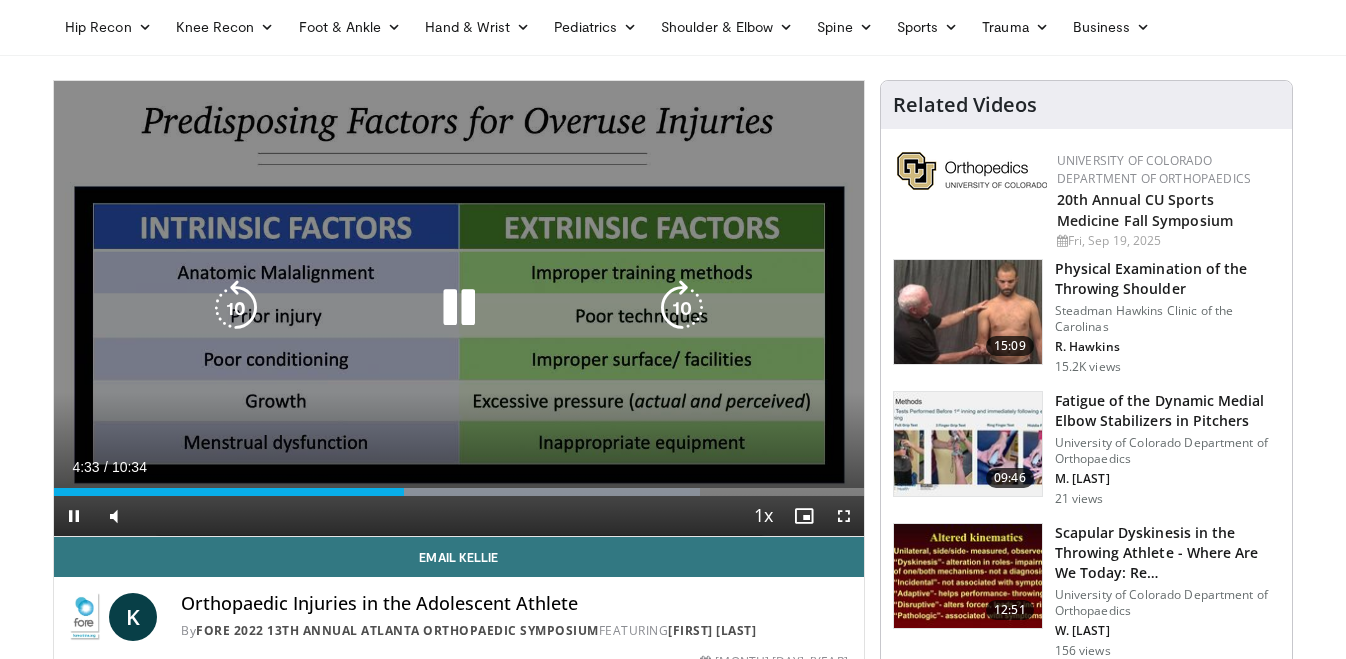 click at bounding box center [459, 308] 